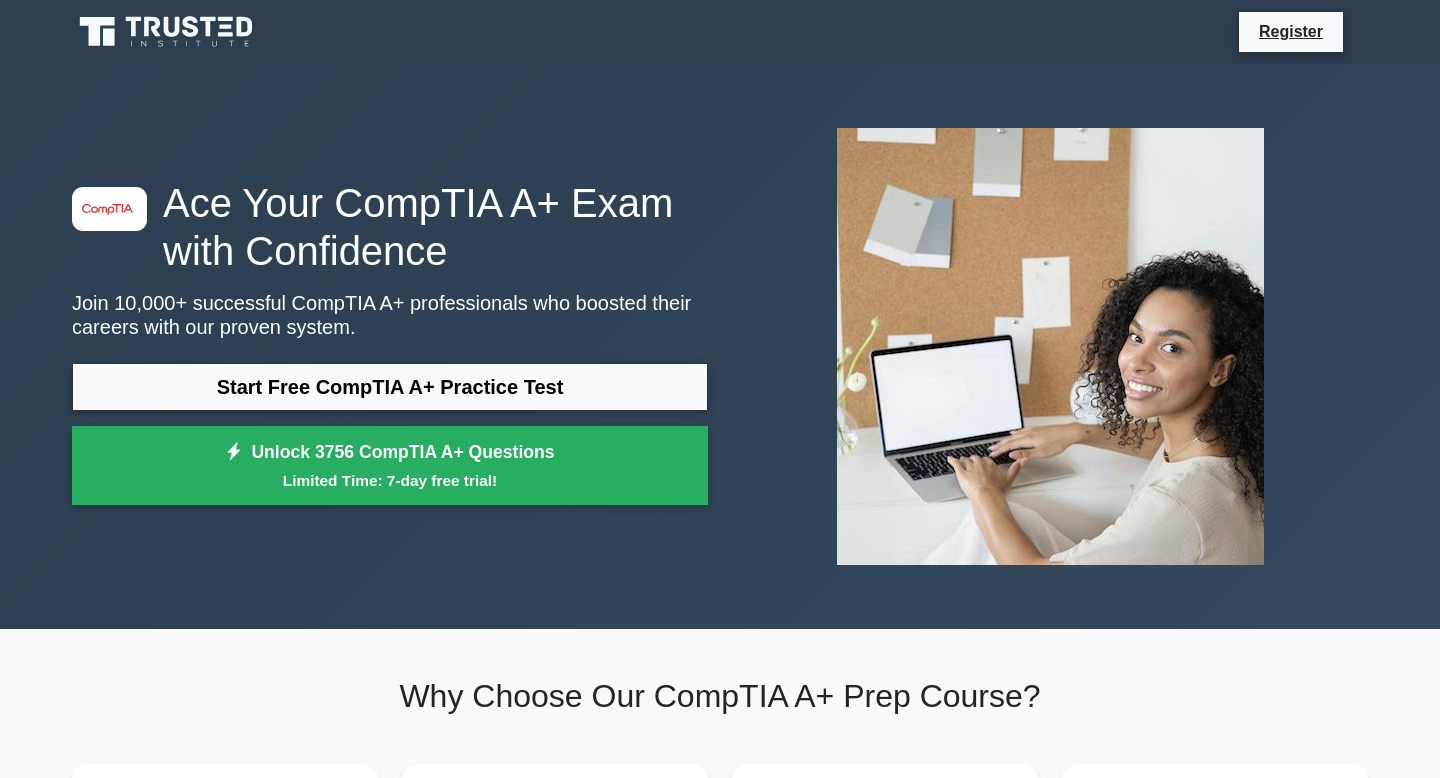 scroll, scrollTop: 23, scrollLeft: 0, axis: vertical 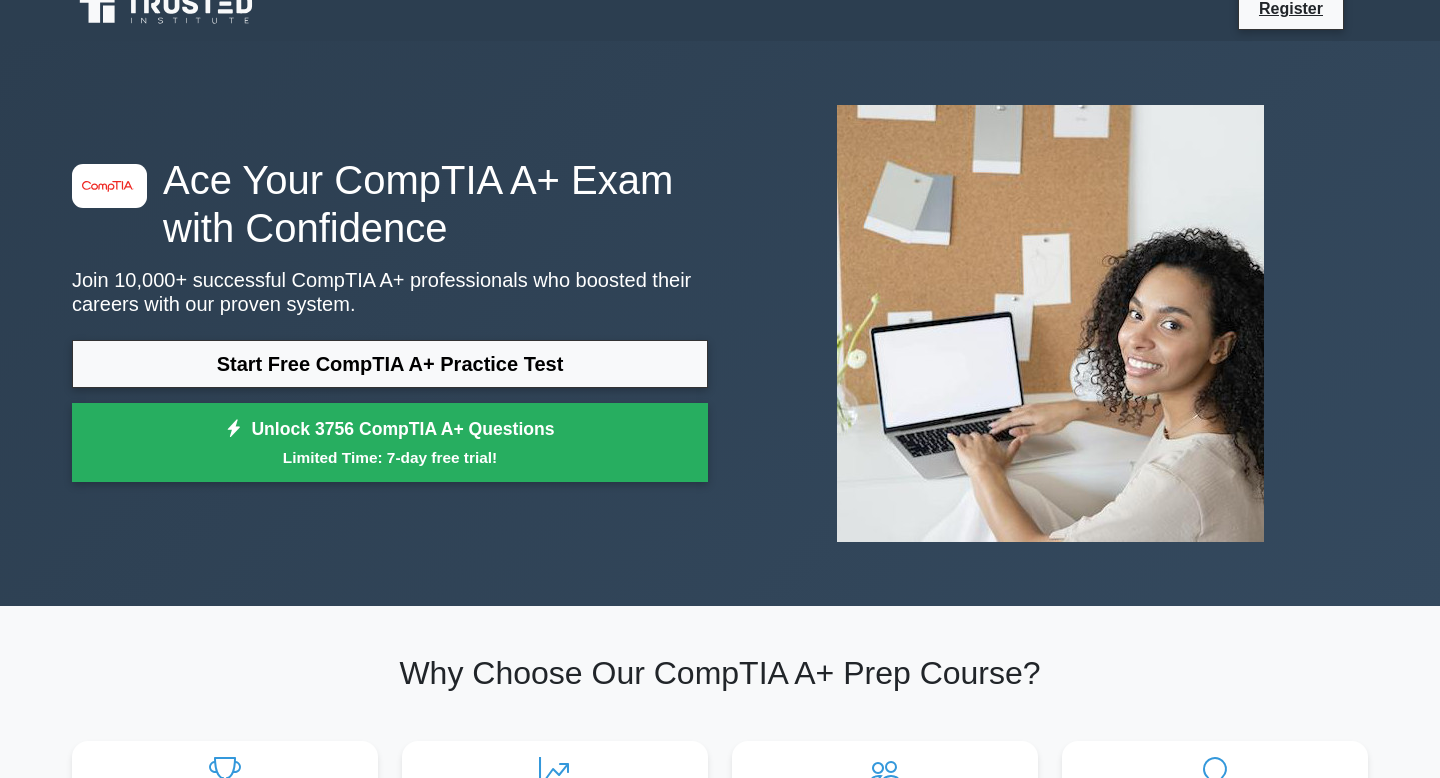 click on "Start Free CompTIA A+ Practice Test" at bounding box center [390, 364] 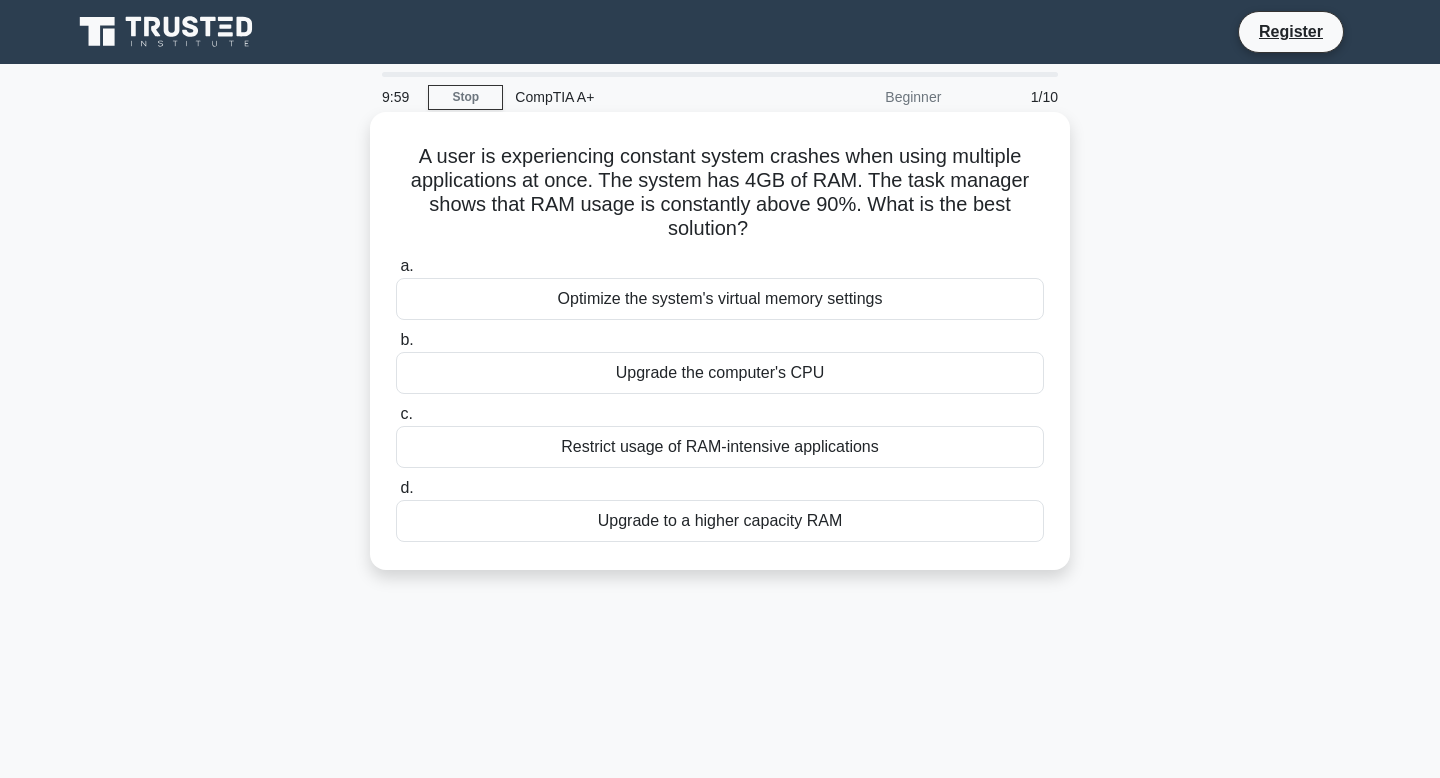 scroll, scrollTop: 0, scrollLeft: 0, axis: both 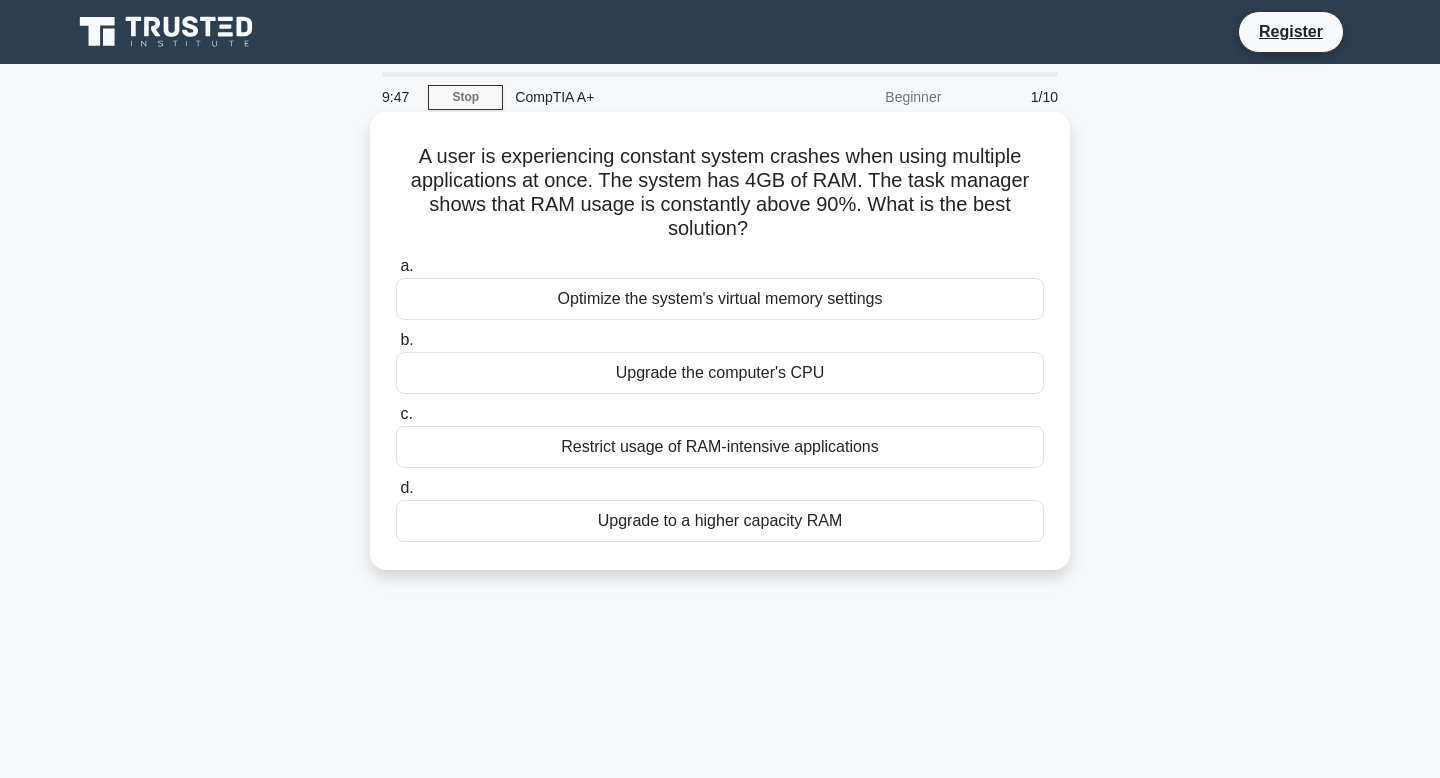 click on "Upgrade to a higher capacity RAM" at bounding box center [720, 521] 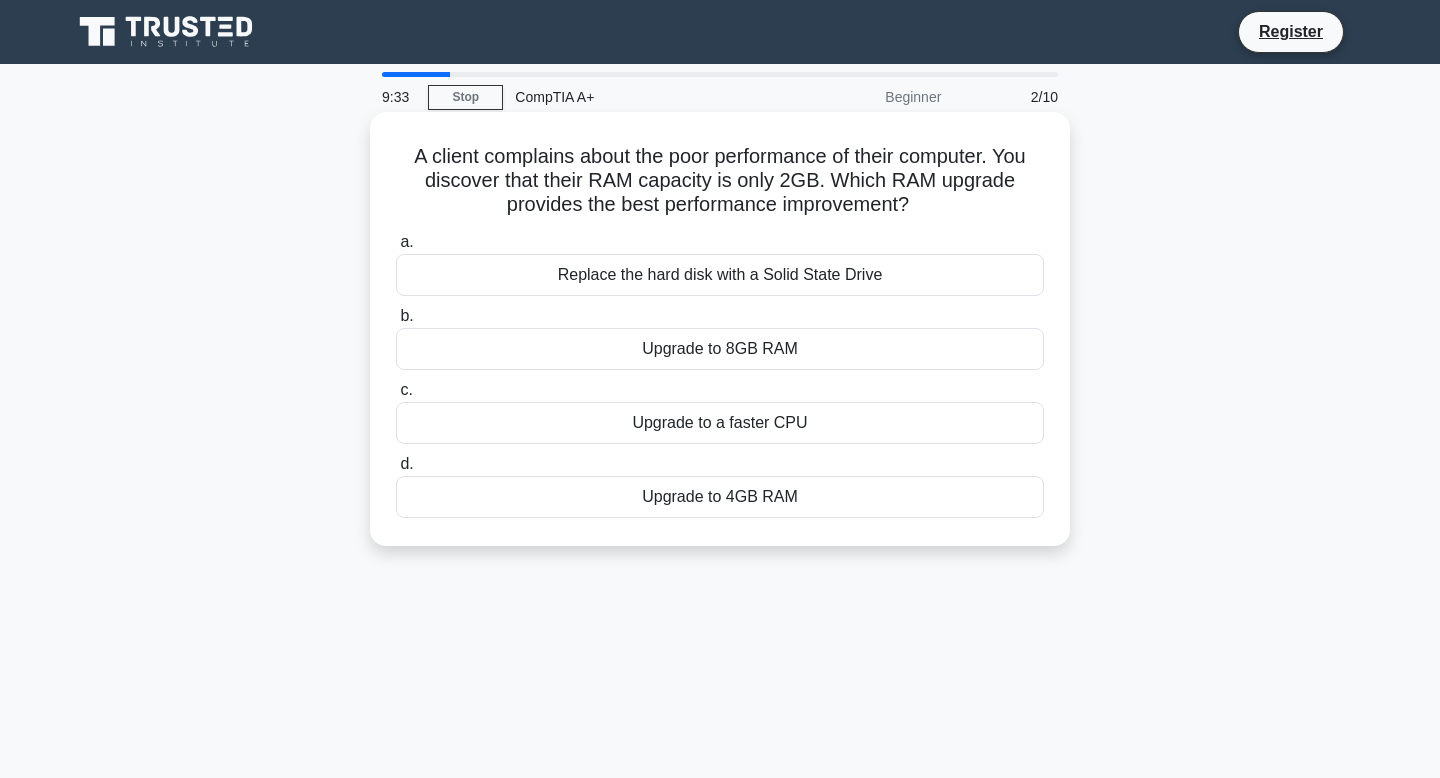 click on "Upgrade to 8GB RAM" at bounding box center (720, 349) 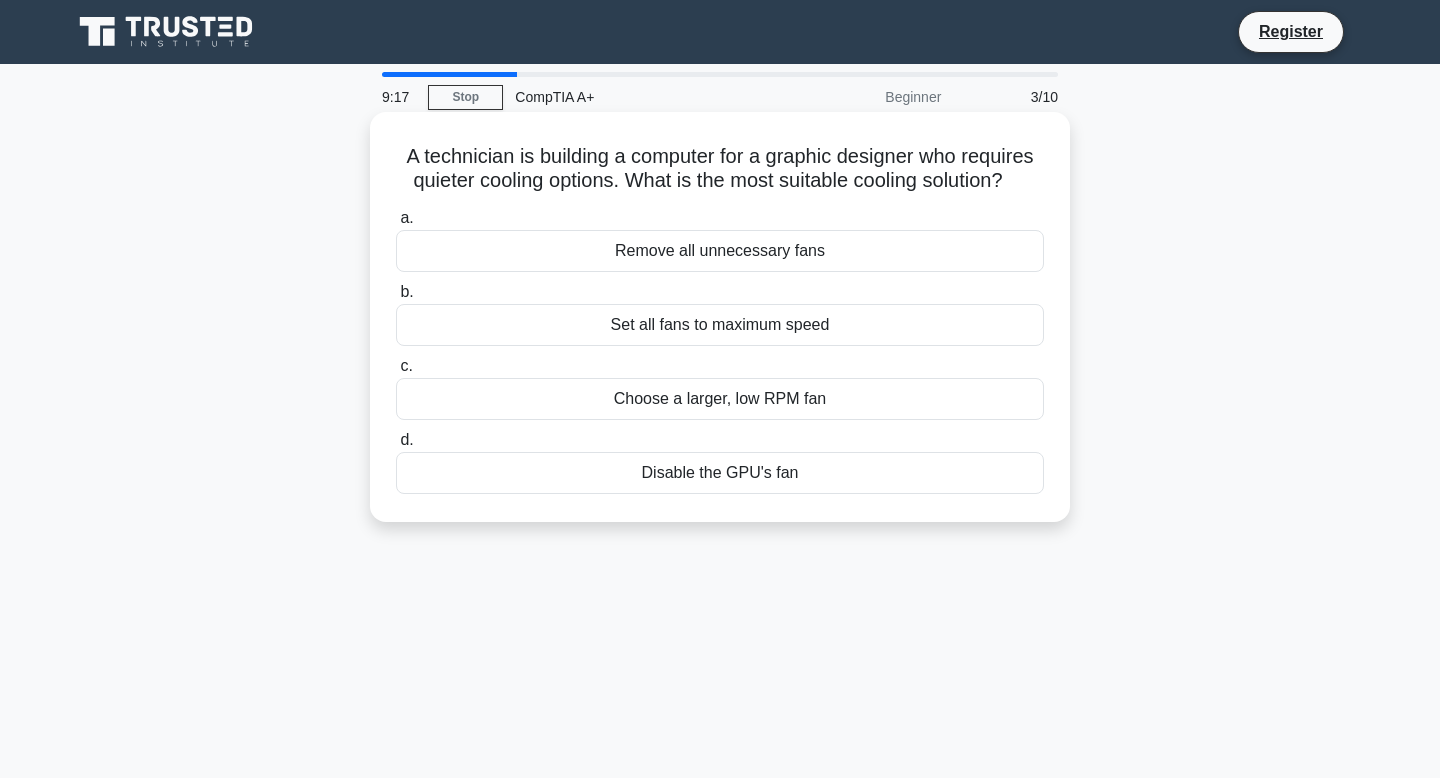 click on "Choose a larger, low RPM fan" at bounding box center (720, 399) 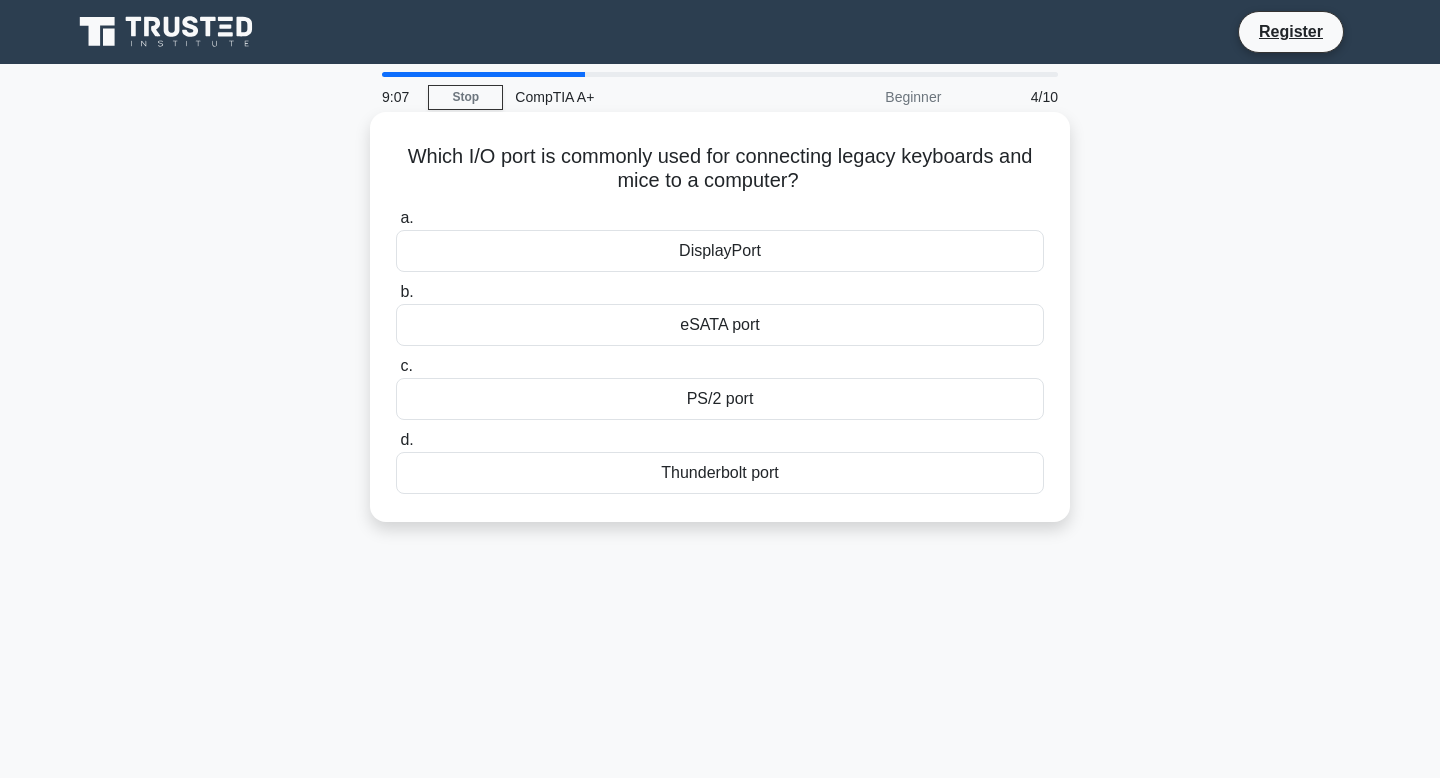 click on "PS/2 port" at bounding box center (720, 399) 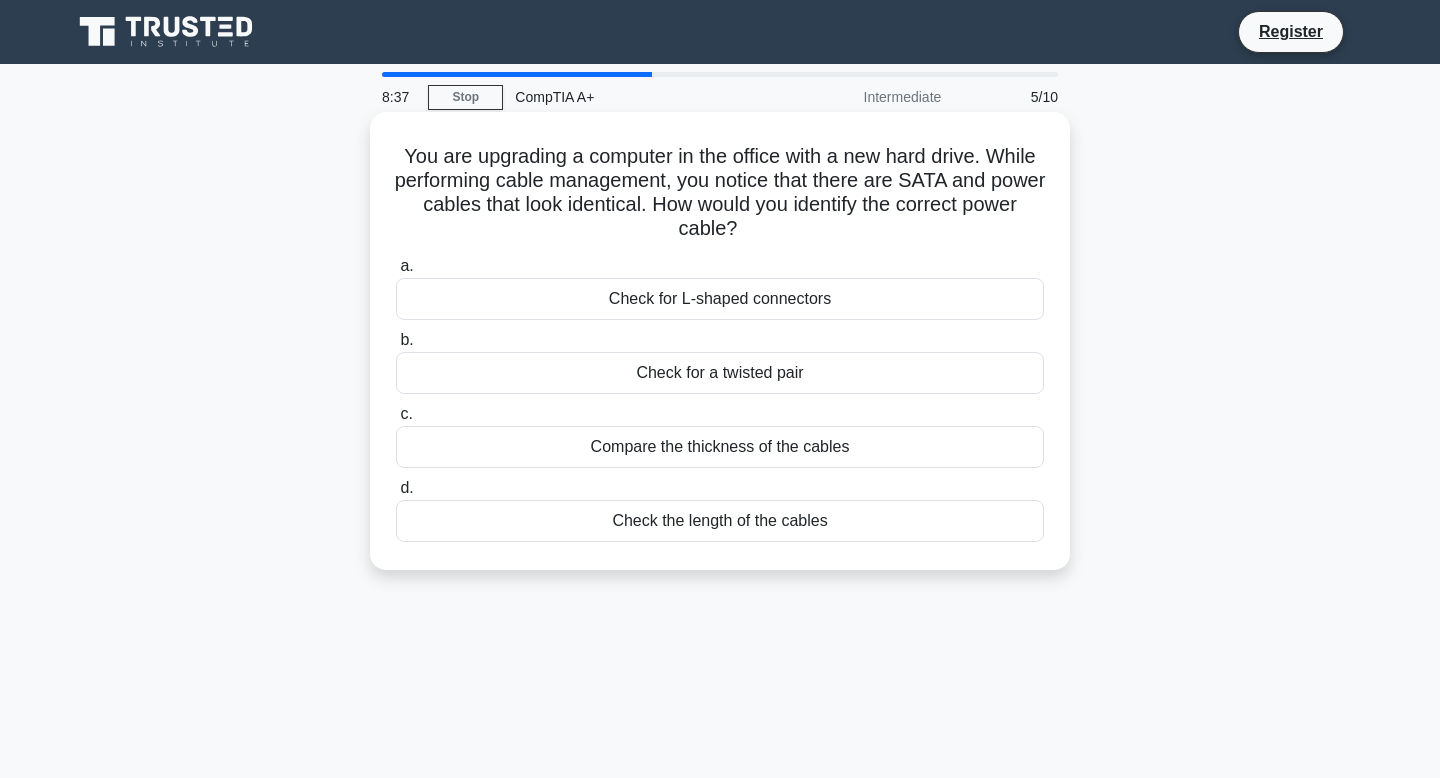 click on "Check for a twisted pair" at bounding box center [720, 373] 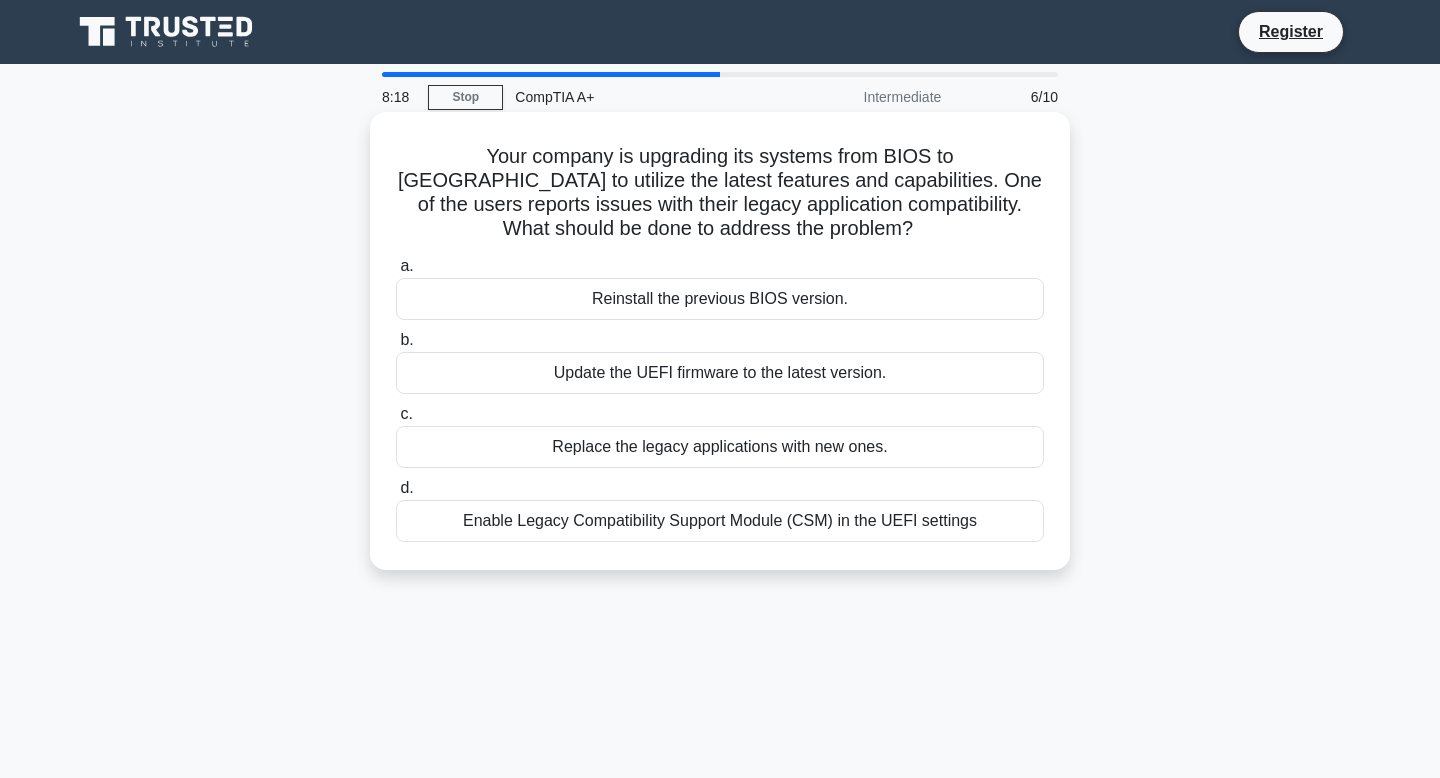 click on "Enable Legacy Compatibility Support Module (CSM) in the UEFI settings" at bounding box center [720, 521] 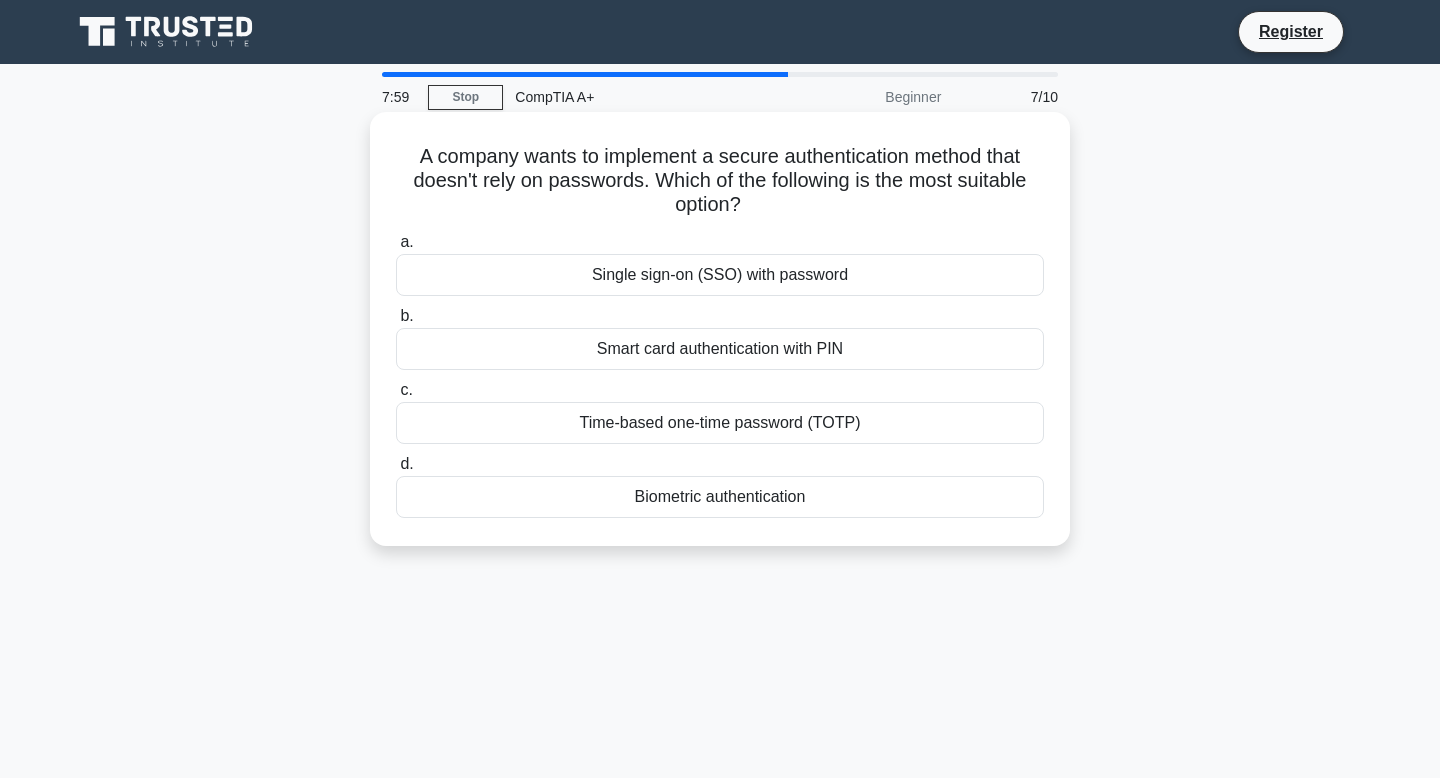 click on "Biometric authentication" at bounding box center [720, 497] 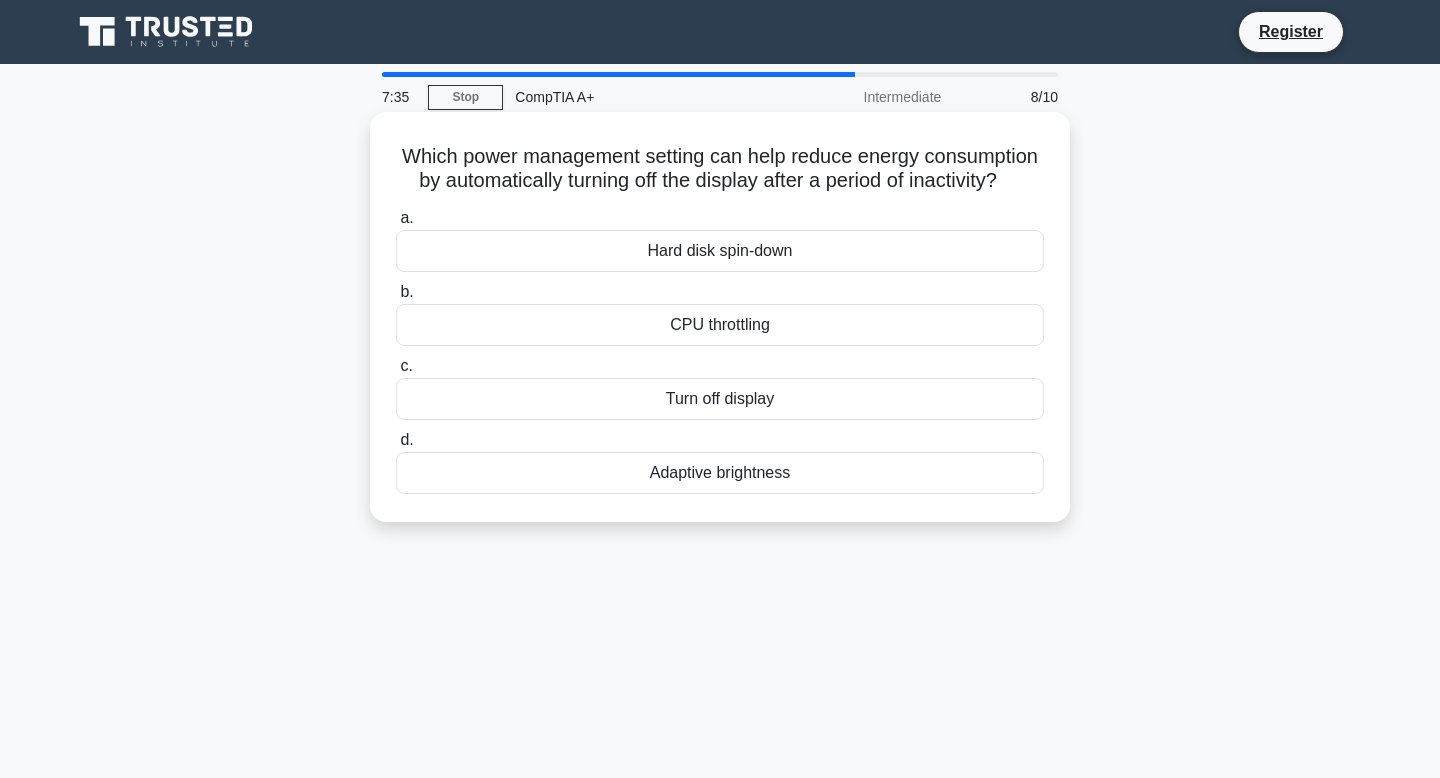 click on "Turn off display" at bounding box center [720, 399] 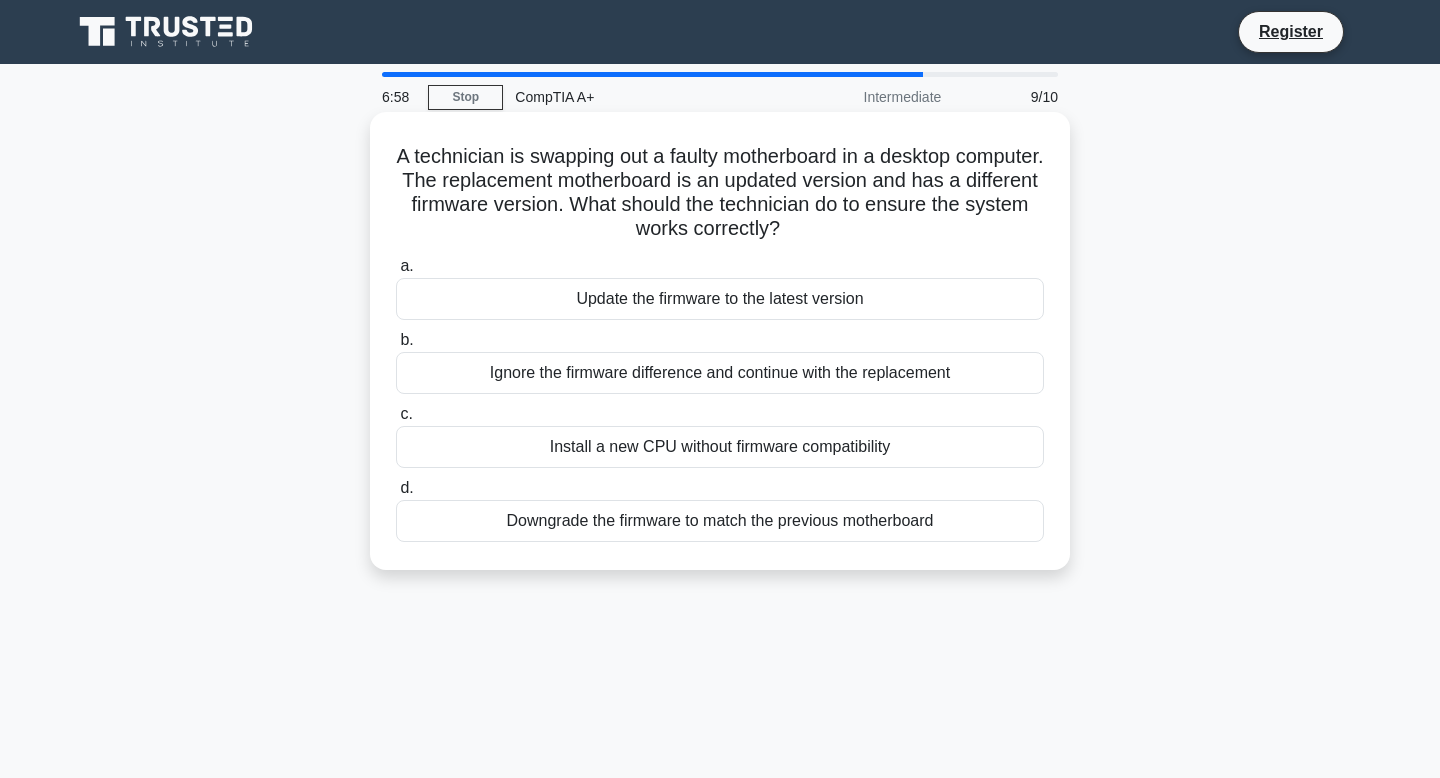 click on "Downgrade the firmware to match the previous motherboard" at bounding box center [720, 521] 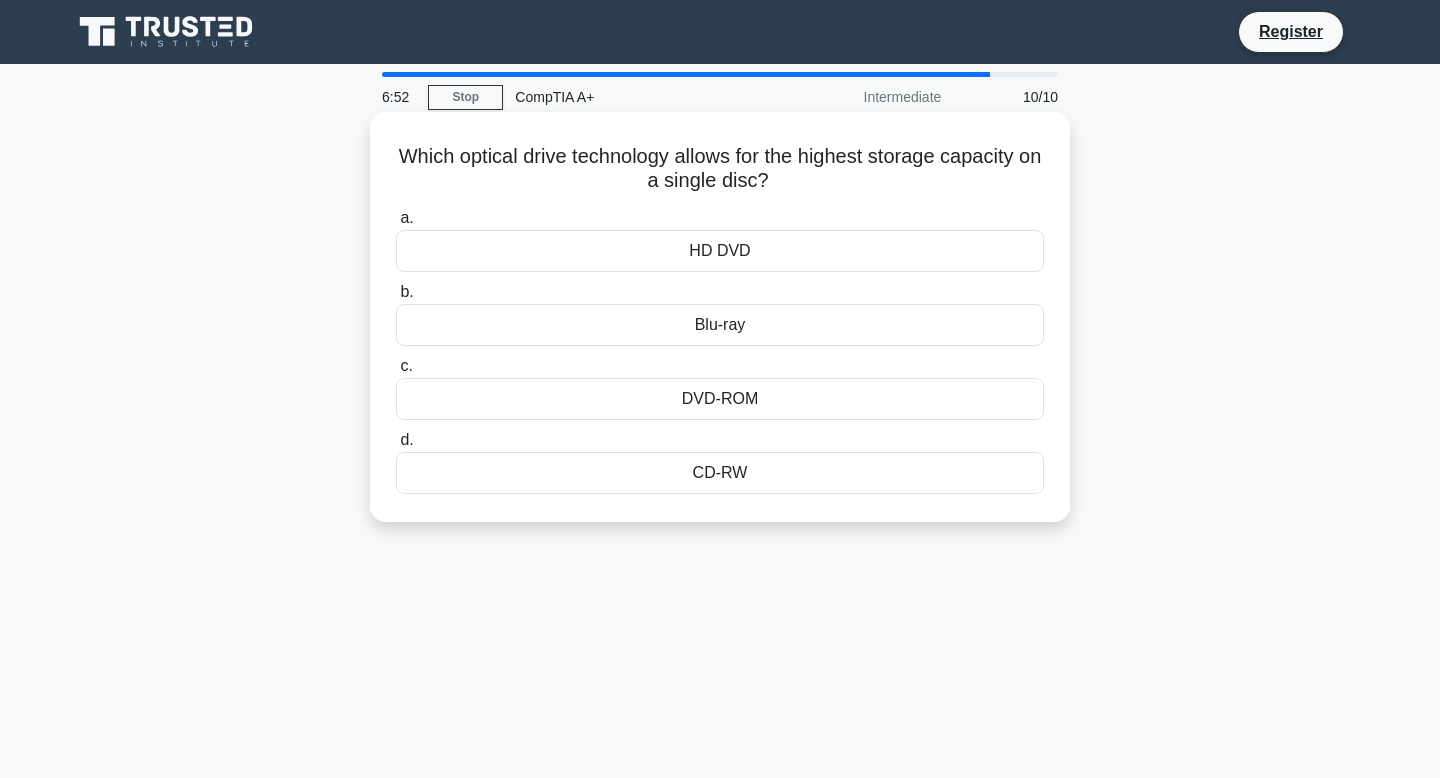 click on "Blu-ray" at bounding box center (720, 325) 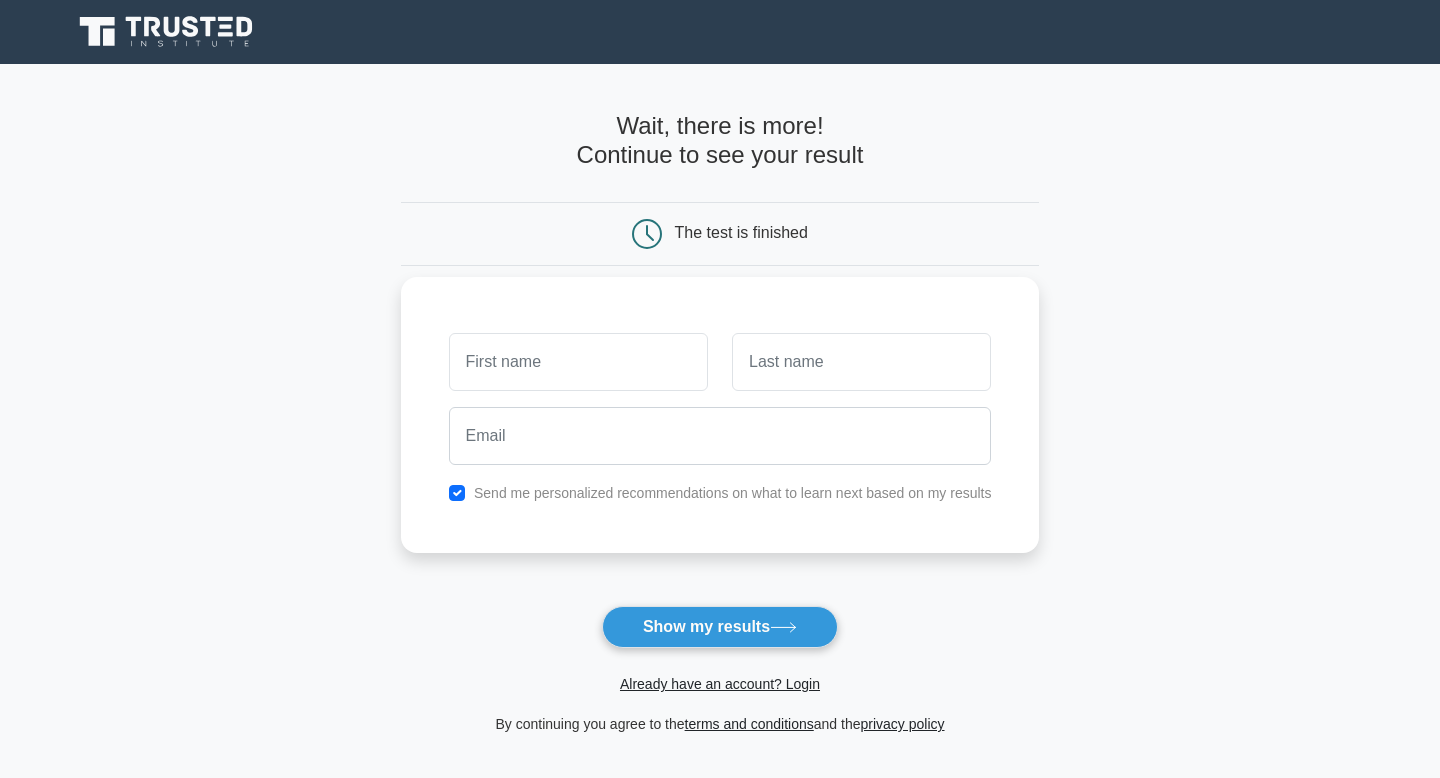 scroll, scrollTop: 0, scrollLeft: 0, axis: both 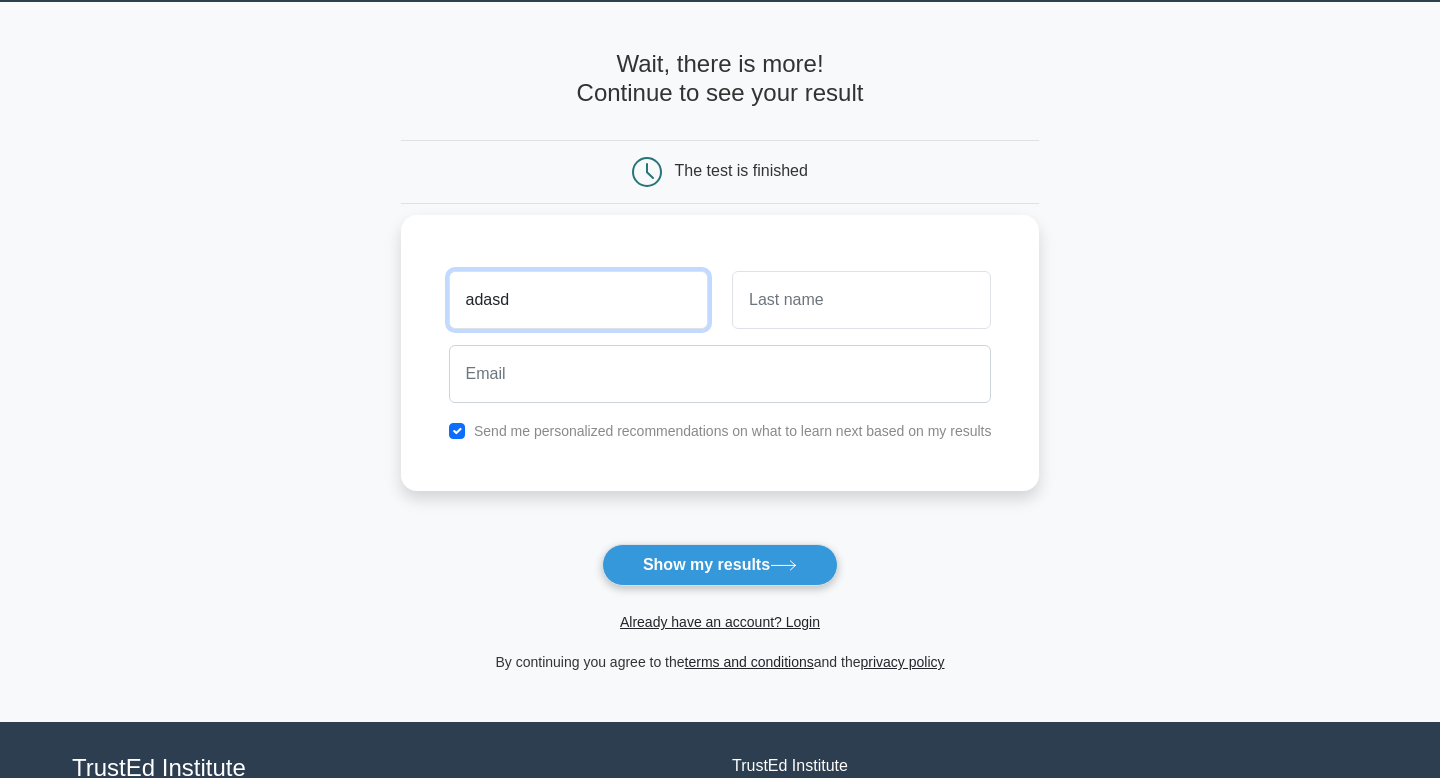 type on "adasd" 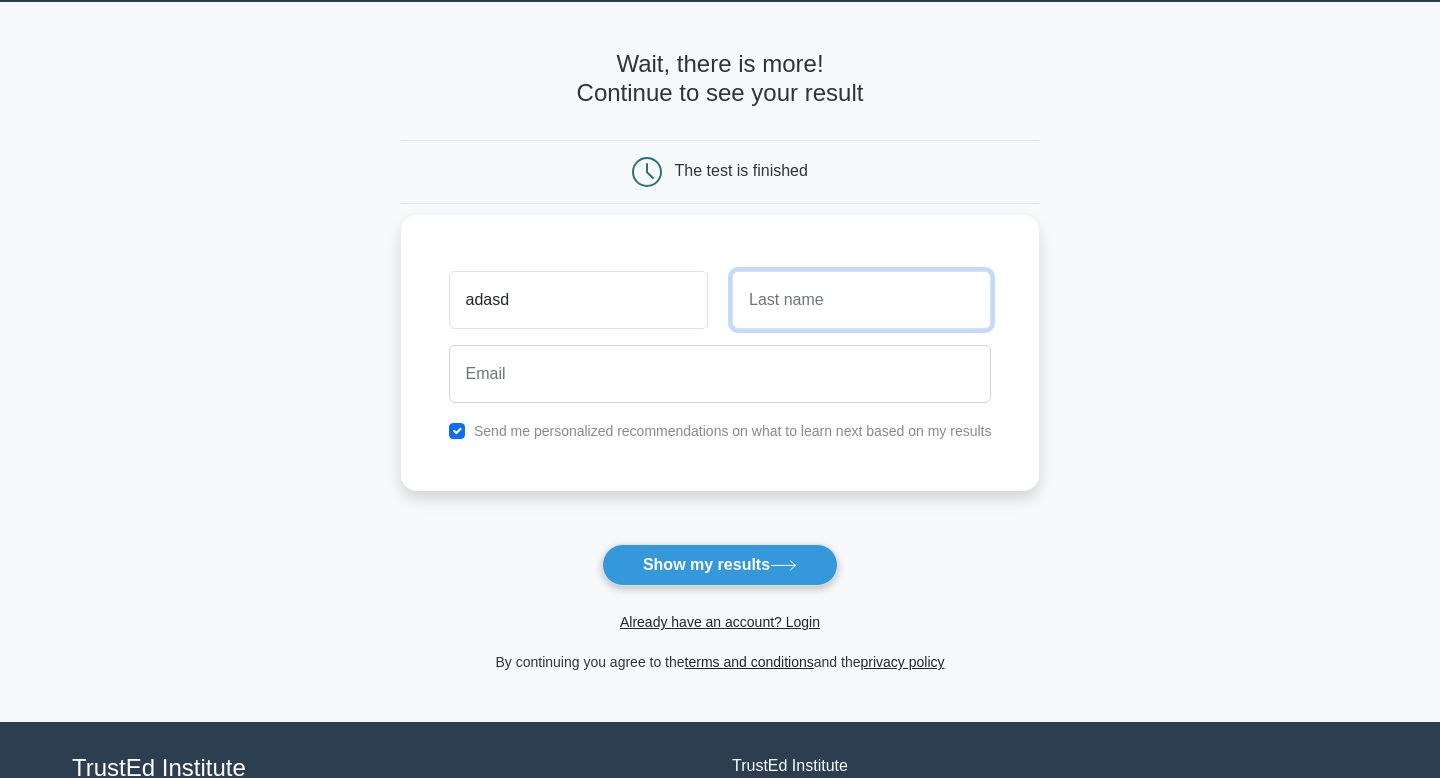 click at bounding box center (861, 300) 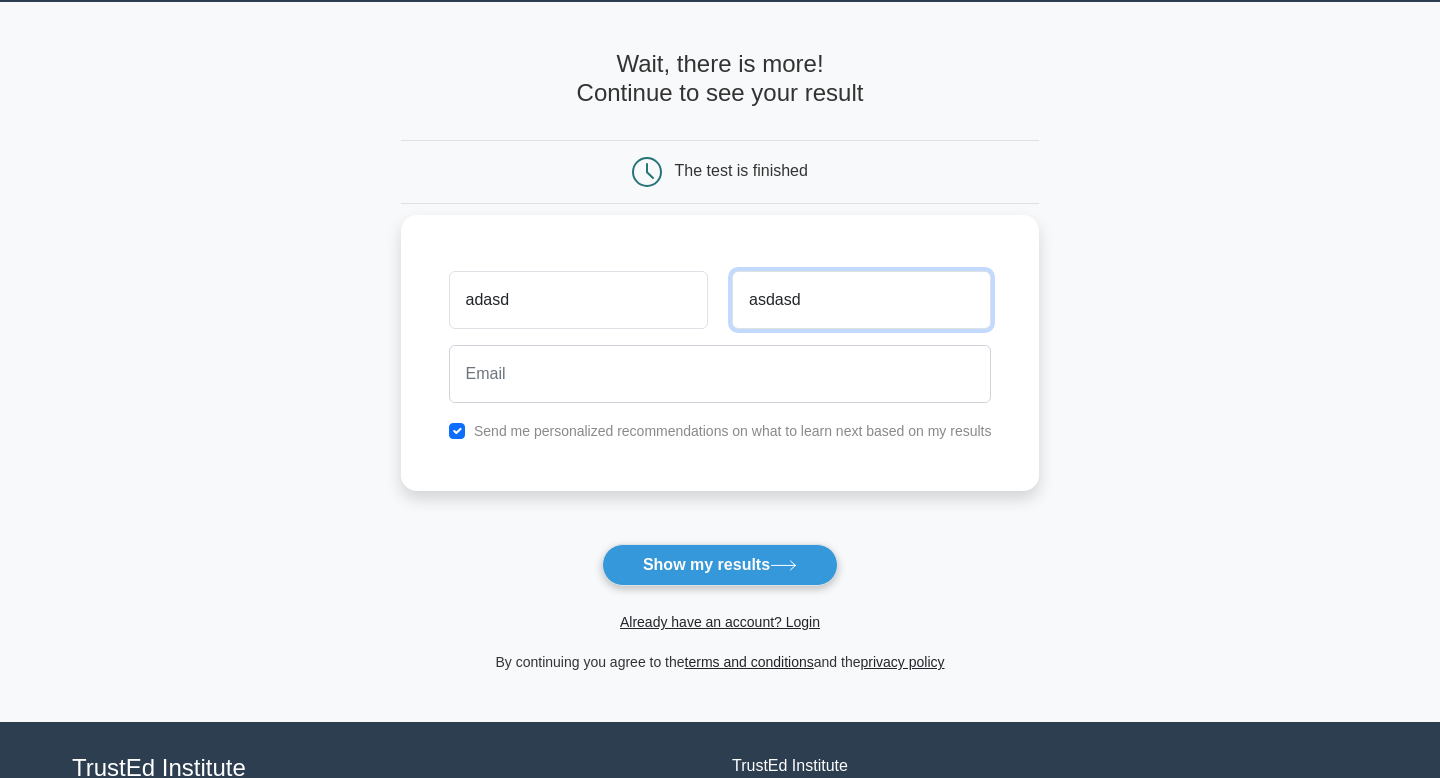 type on "asdasd" 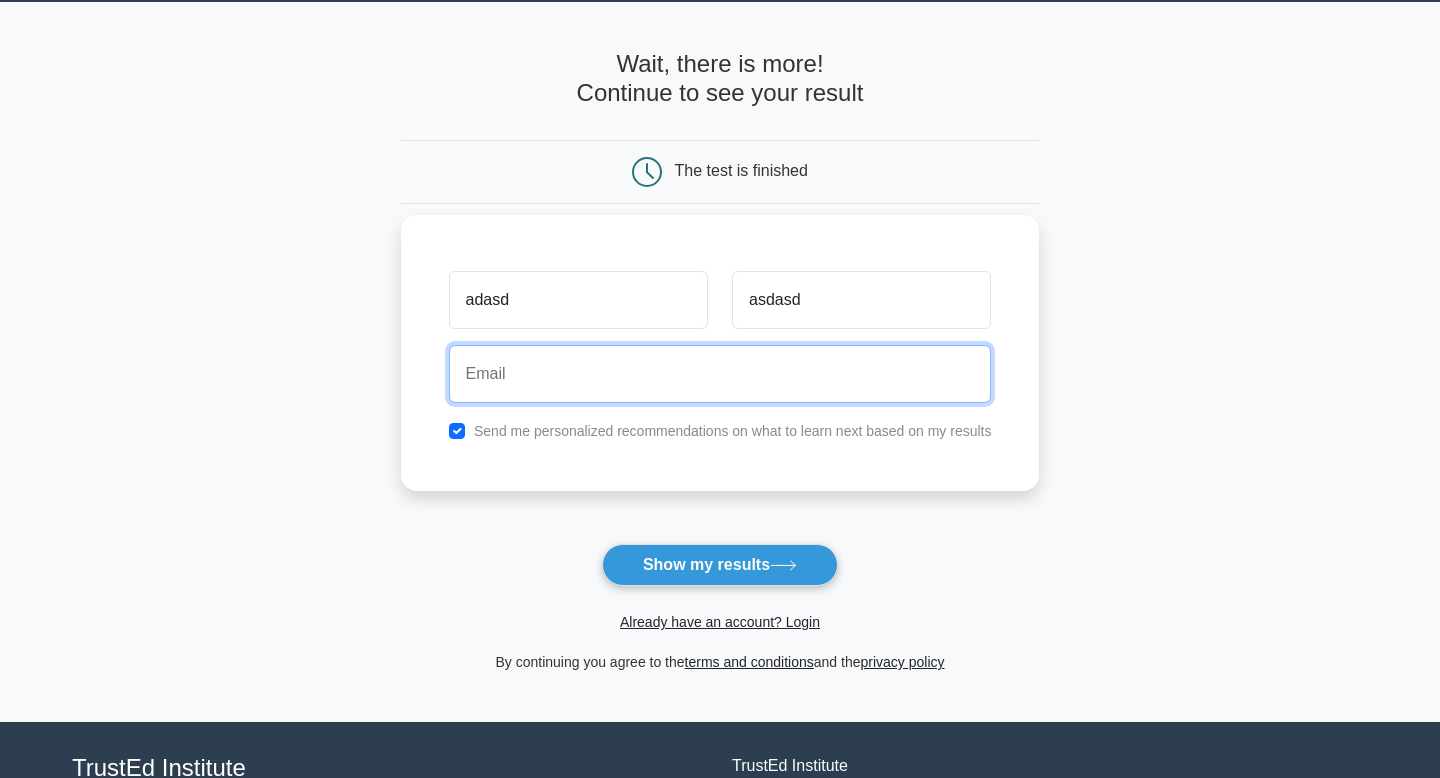 click at bounding box center [720, 374] 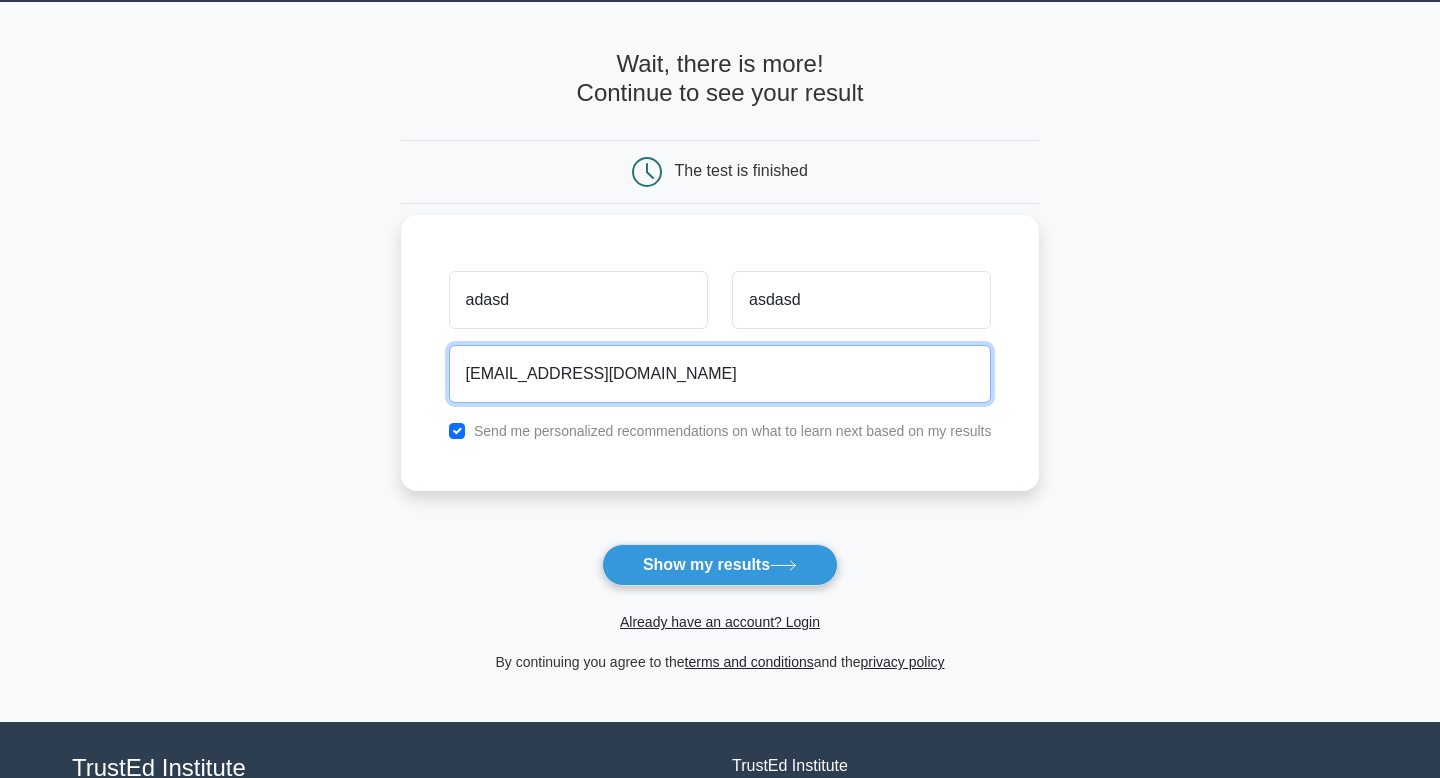 click on "dticttkwtawxmqljhu@nespf.com" at bounding box center (720, 374) 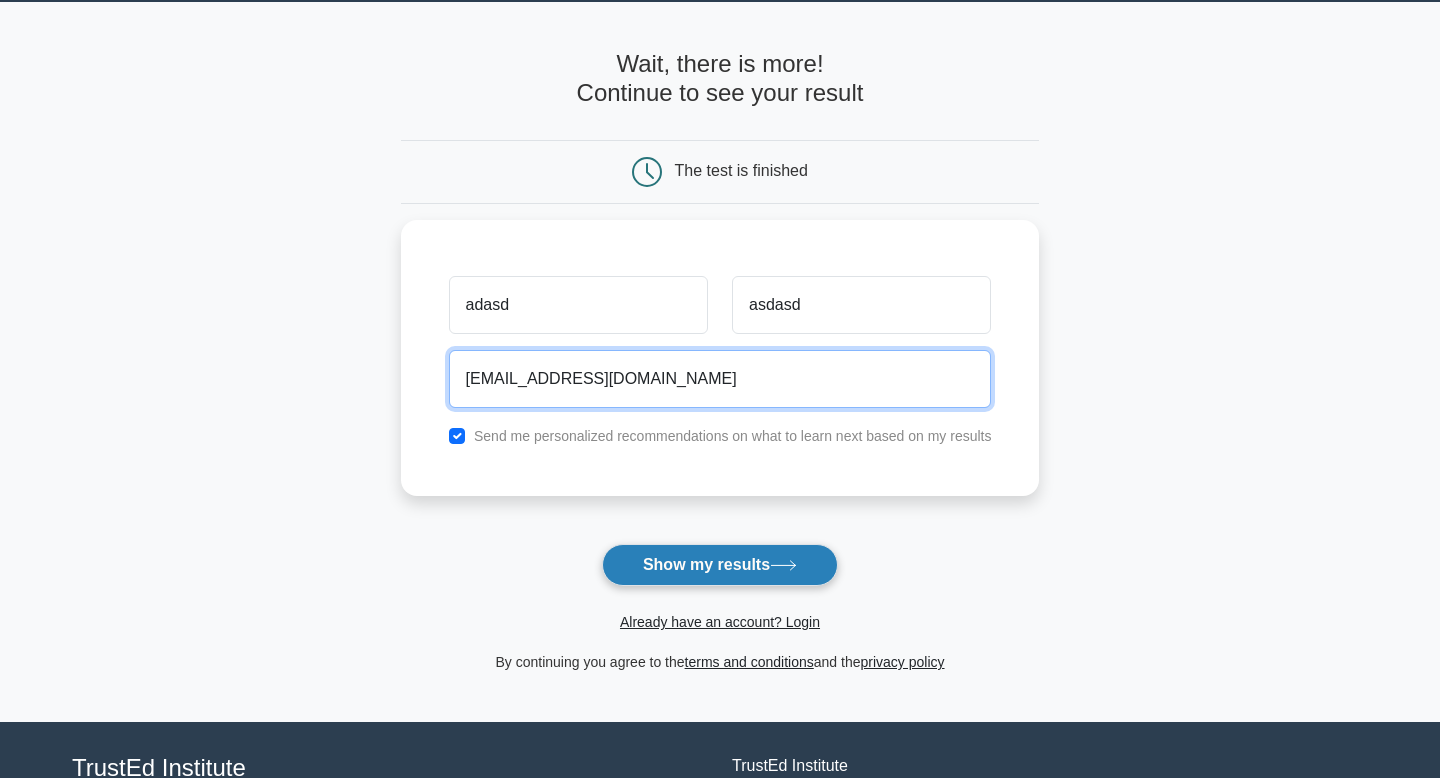 type on "dticttkwtawxmqljhu@nespf.com" 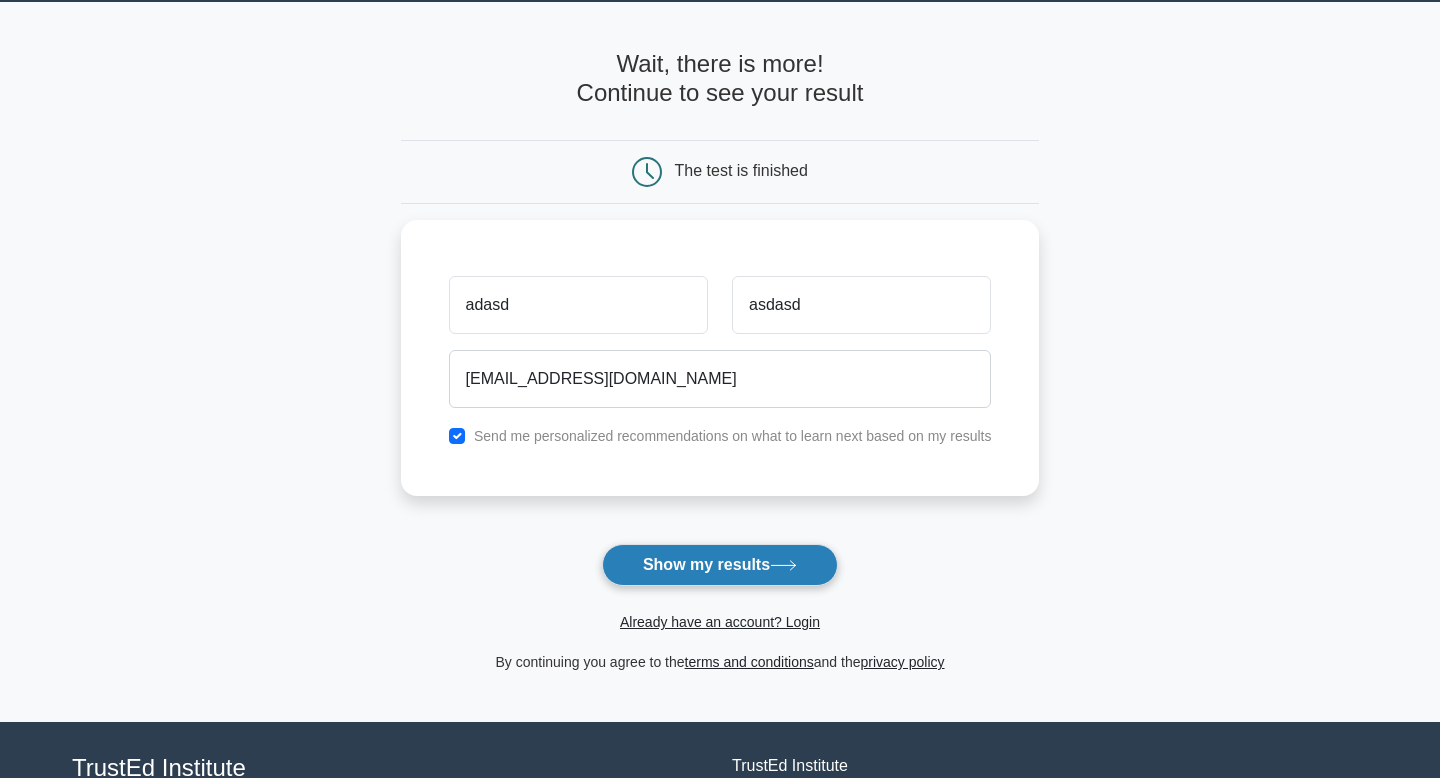 click on "Show my results" at bounding box center (720, 565) 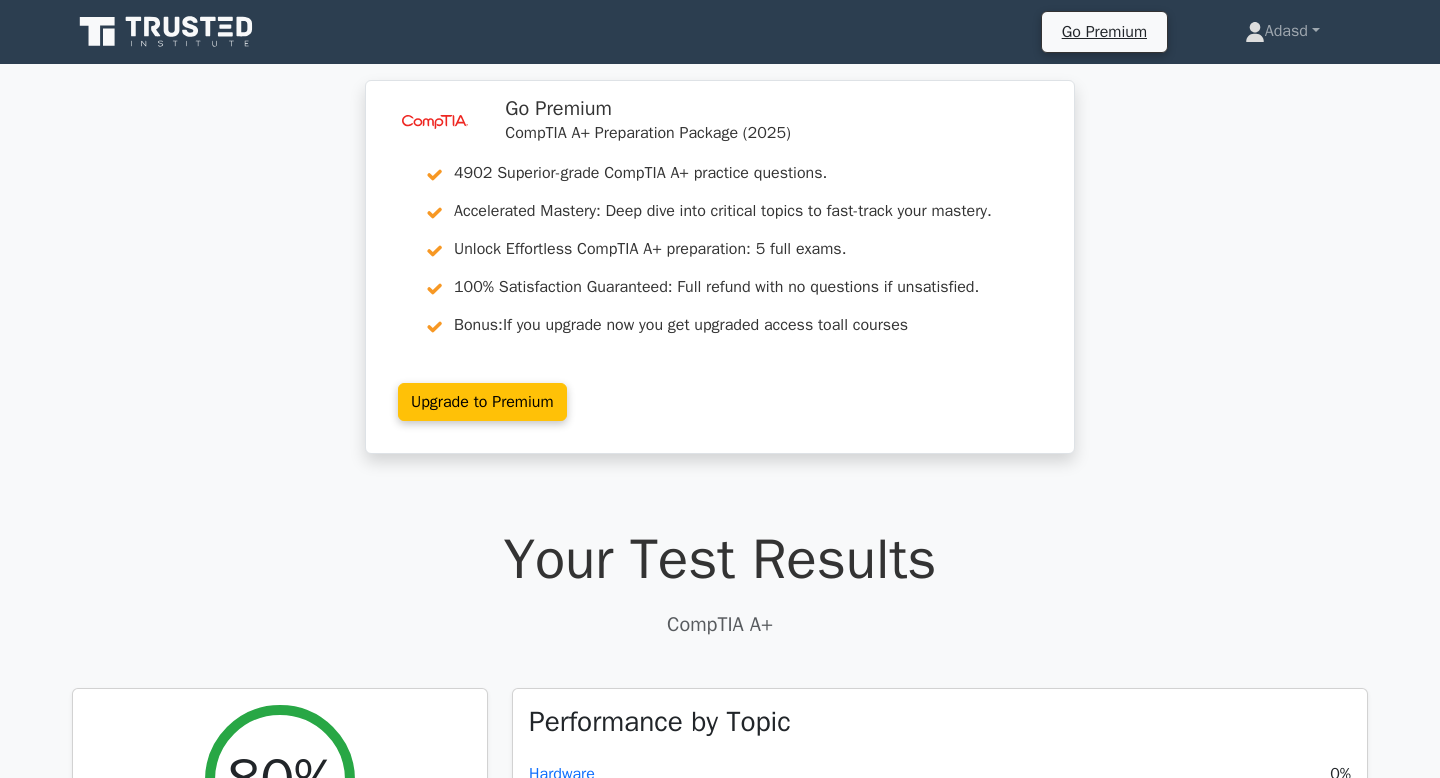 scroll, scrollTop: 181, scrollLeft: 0, axis: vertical 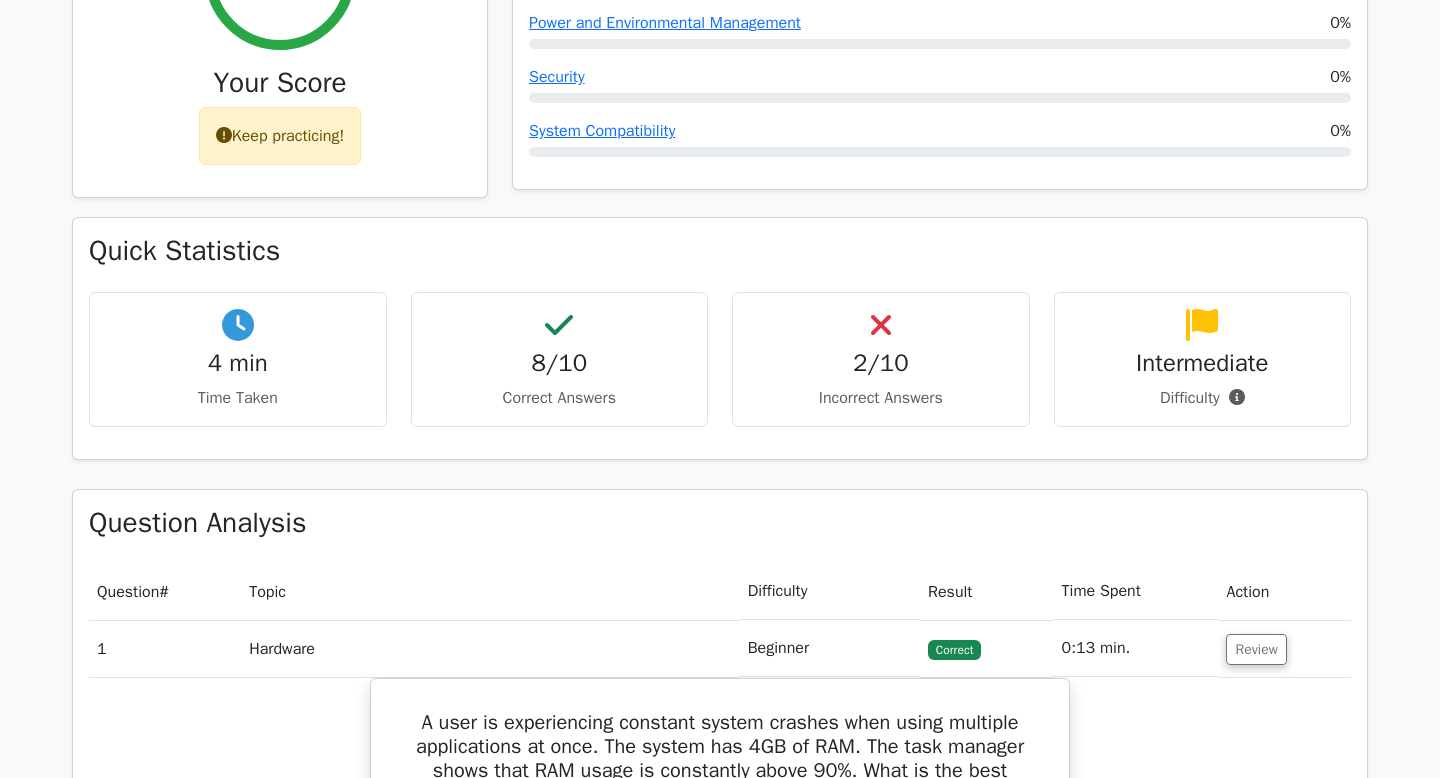 click on "2/10
Incorrect Answers" at bounding box center (881, 359) 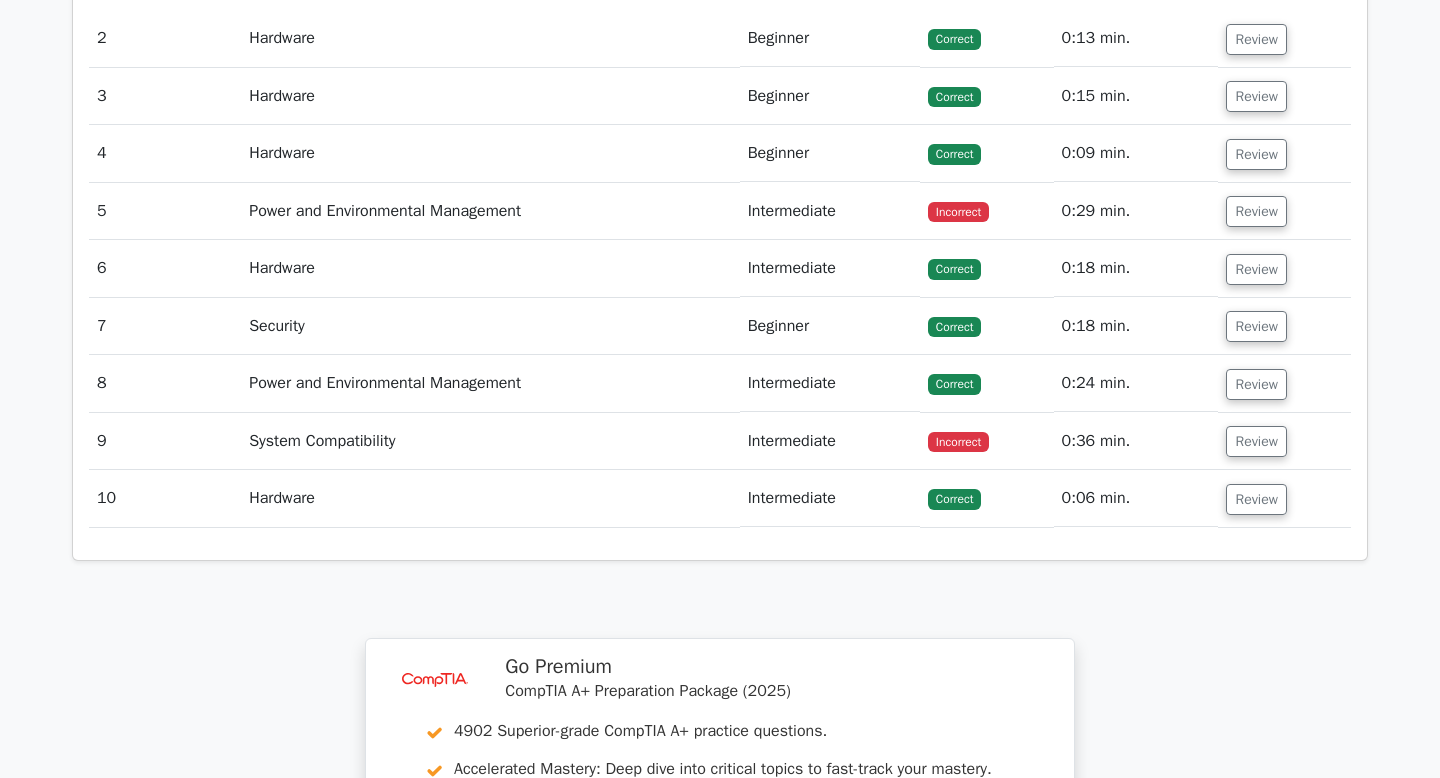 scroll, scrollTop: 2157, scrollLeft: 0, axis: vertical 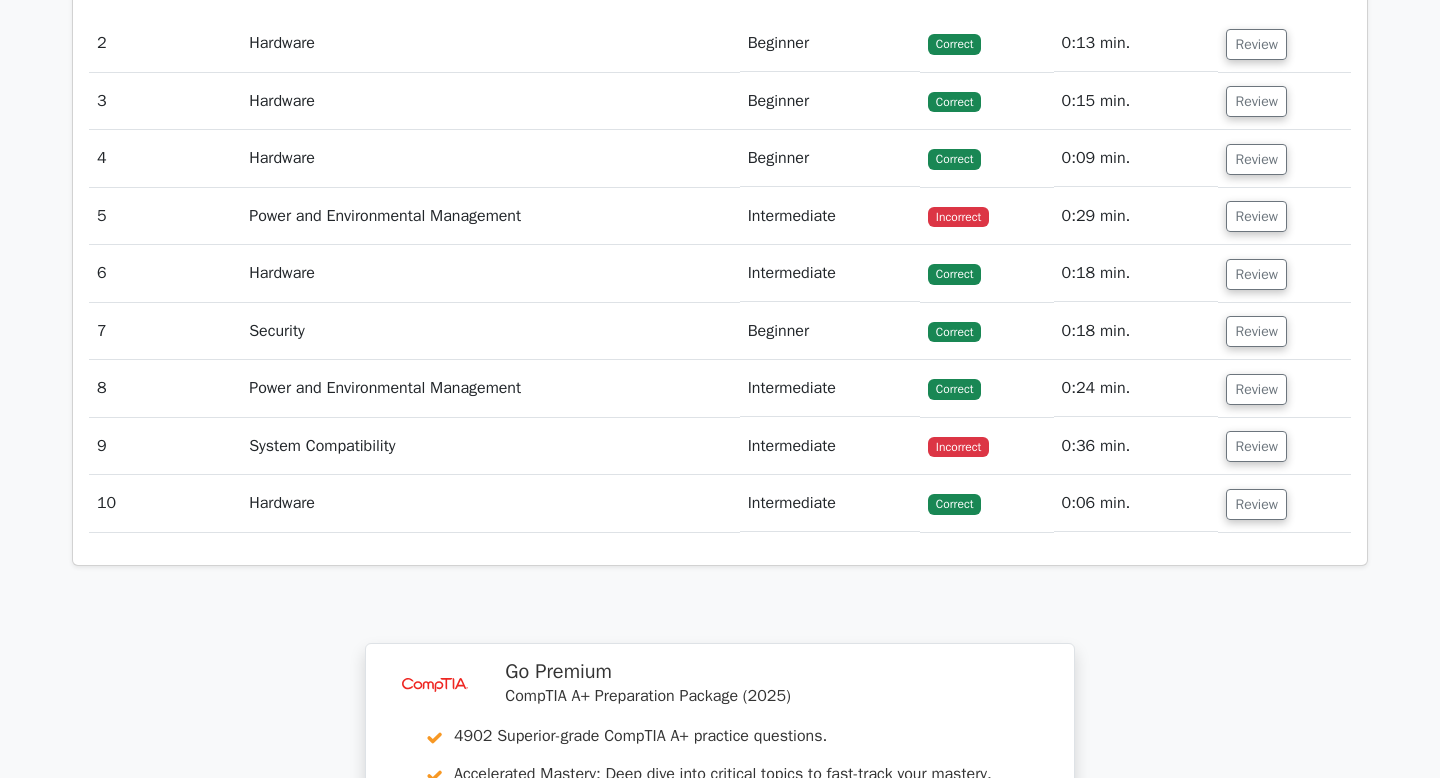 click on "Intermediate" at bounding box center (830, 216) 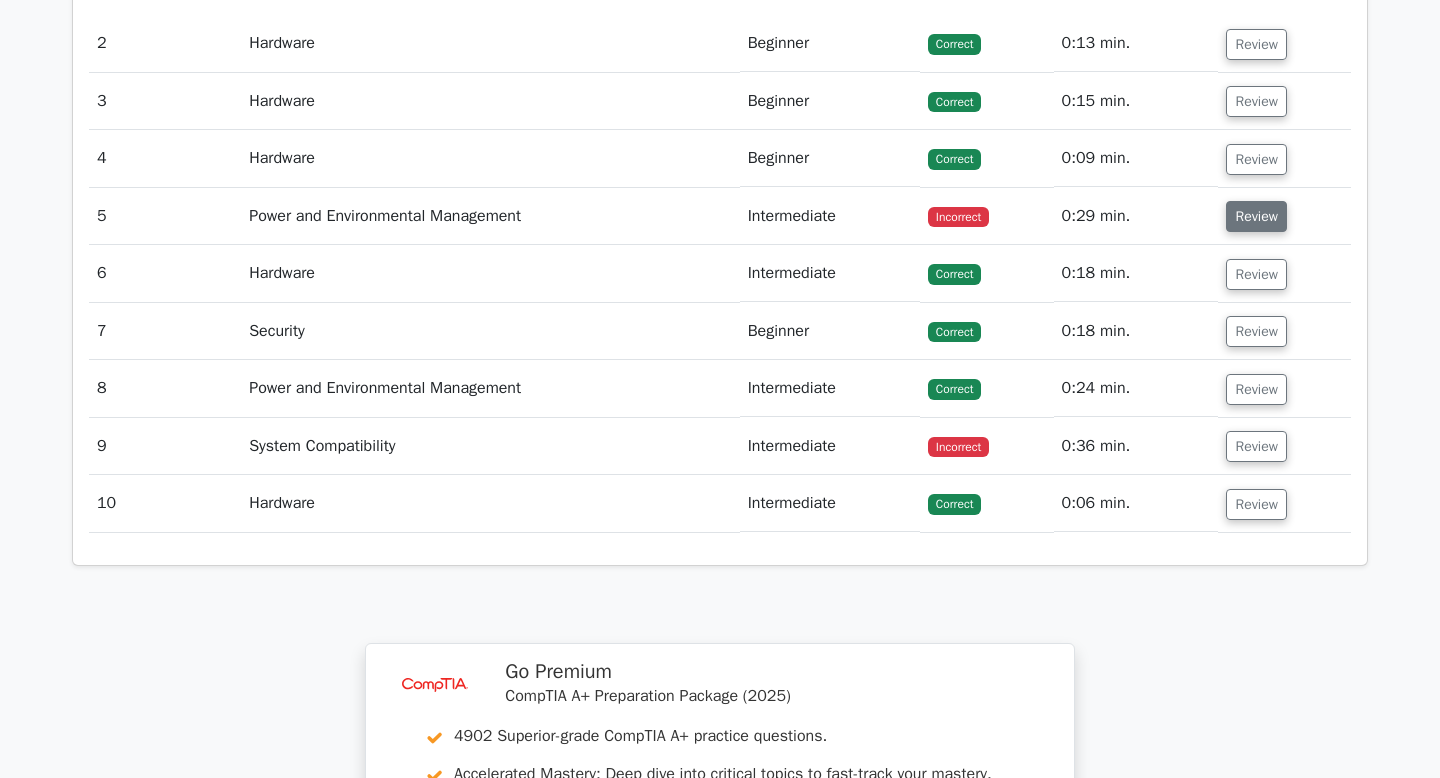 click on "Review" at bounding box center (1256, 216) 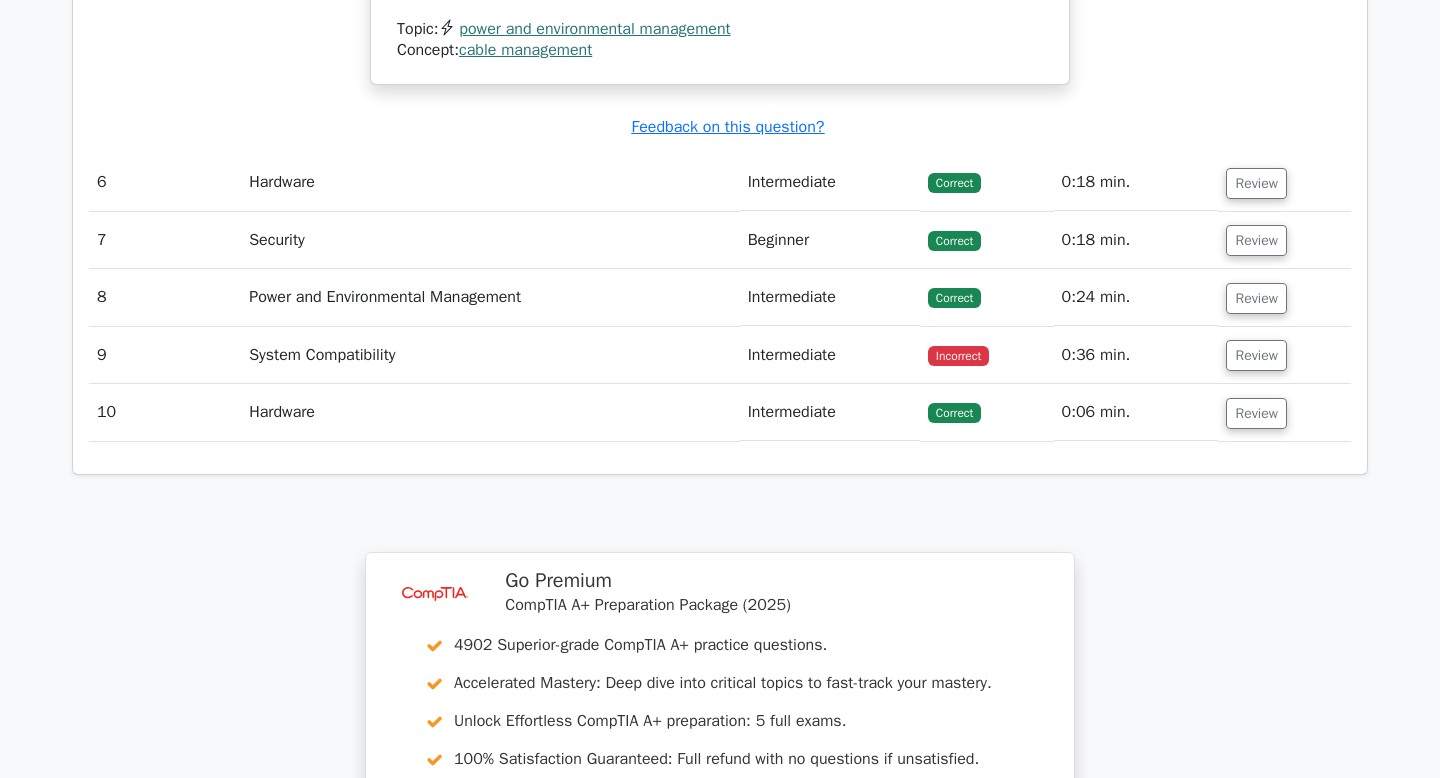 scroll, scrollTop: 2940, scrollLeft: 0, axis: vertical 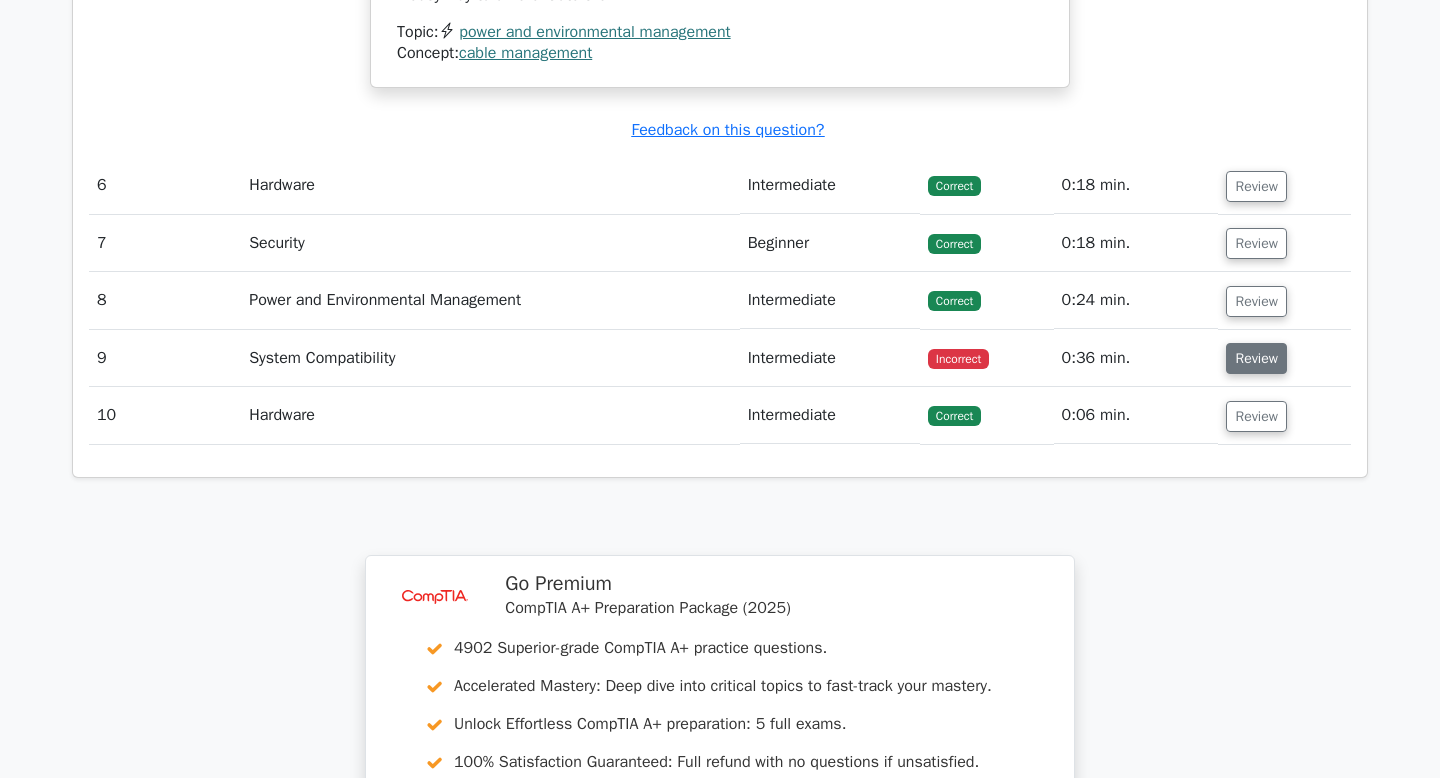 click on "Review" at bounding box center (1256, 358) 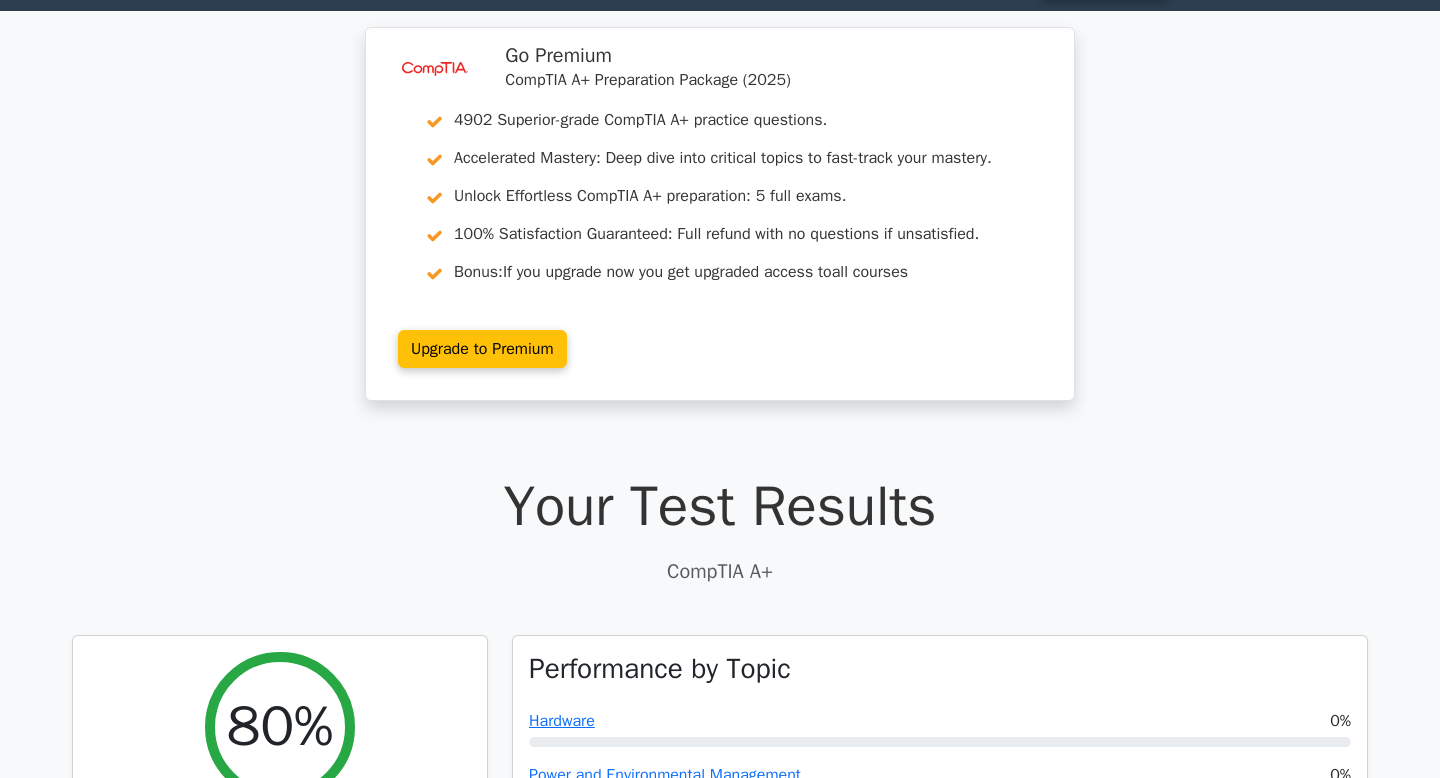 scroll, scrollTop: 0, scrollLeft: 0, axis: both 